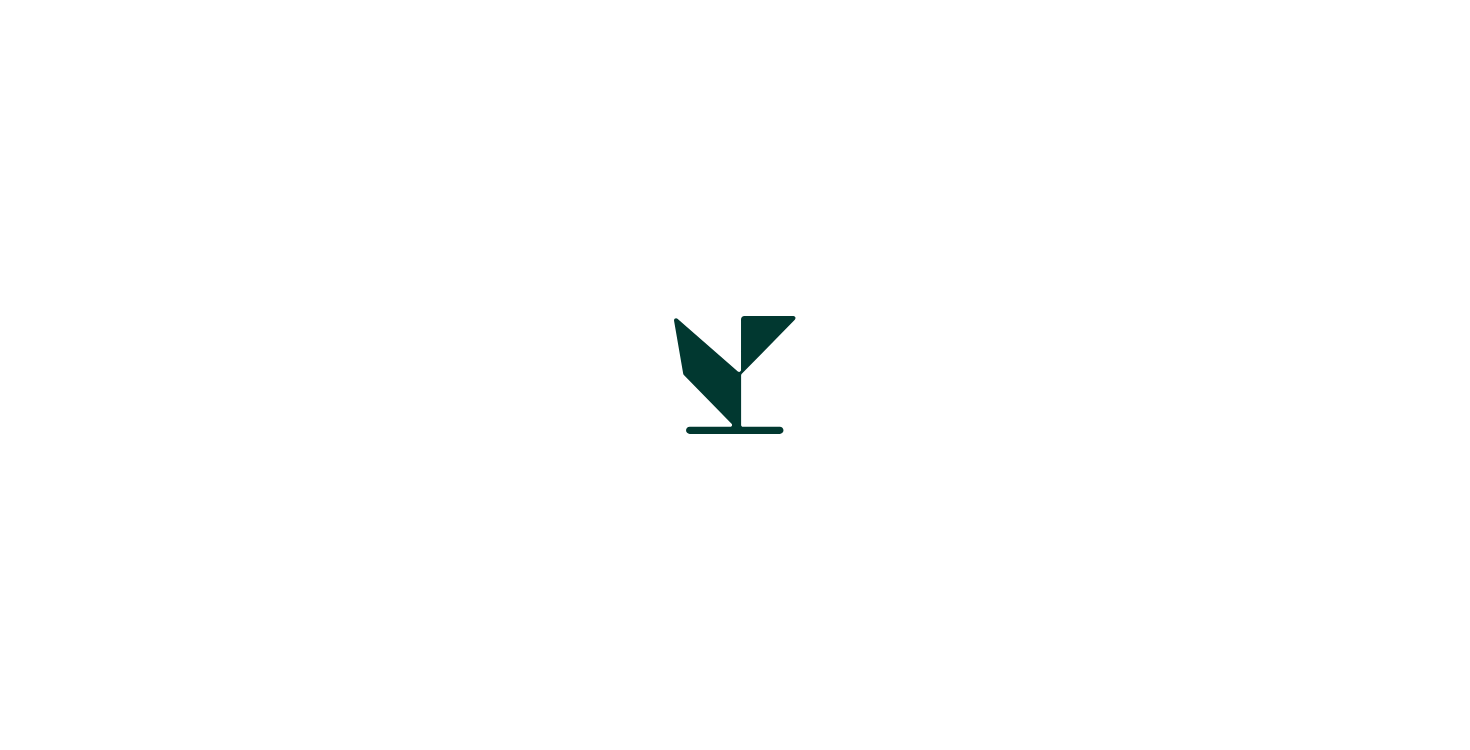 scroll, scrollTop: 0, scrollLeft: 0, axis: both 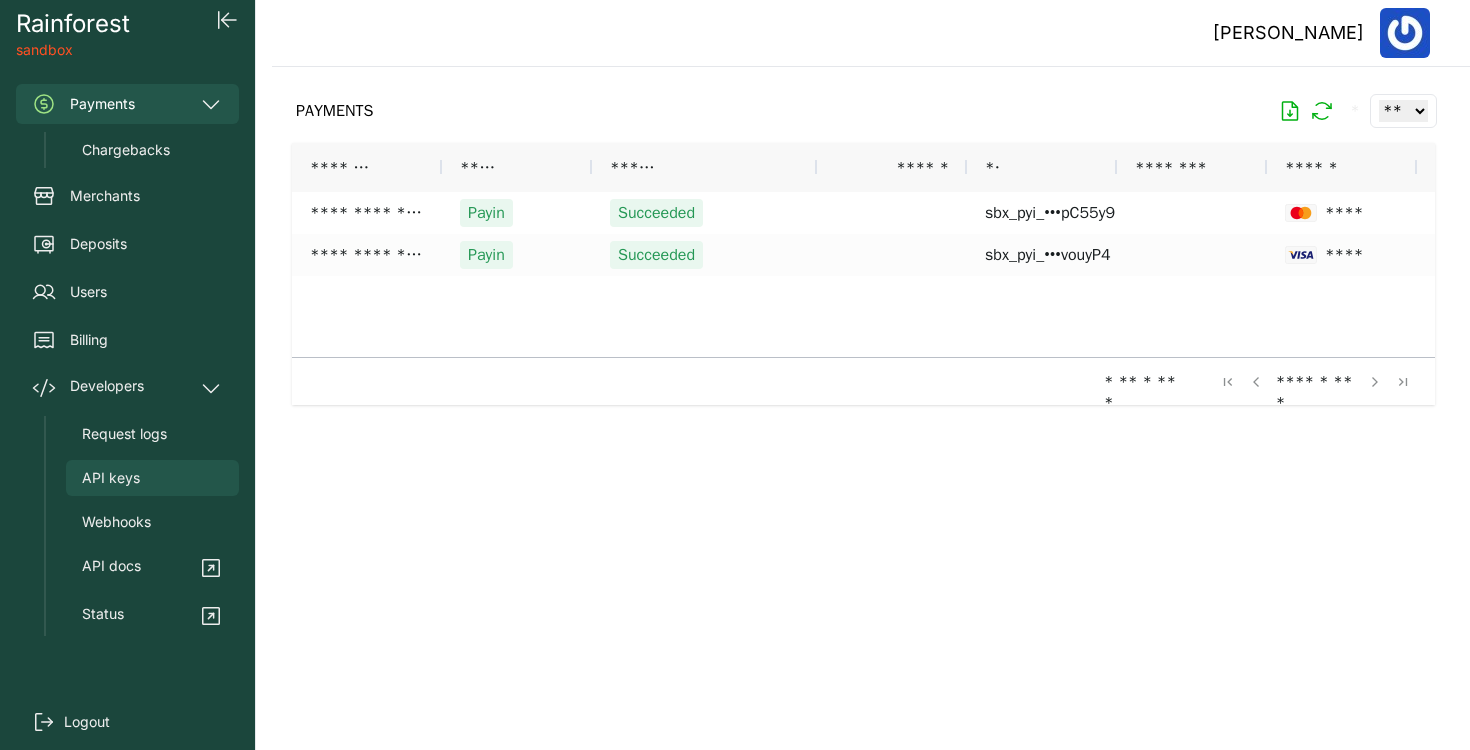 click on "API keys" at bounding box center (152, 478) 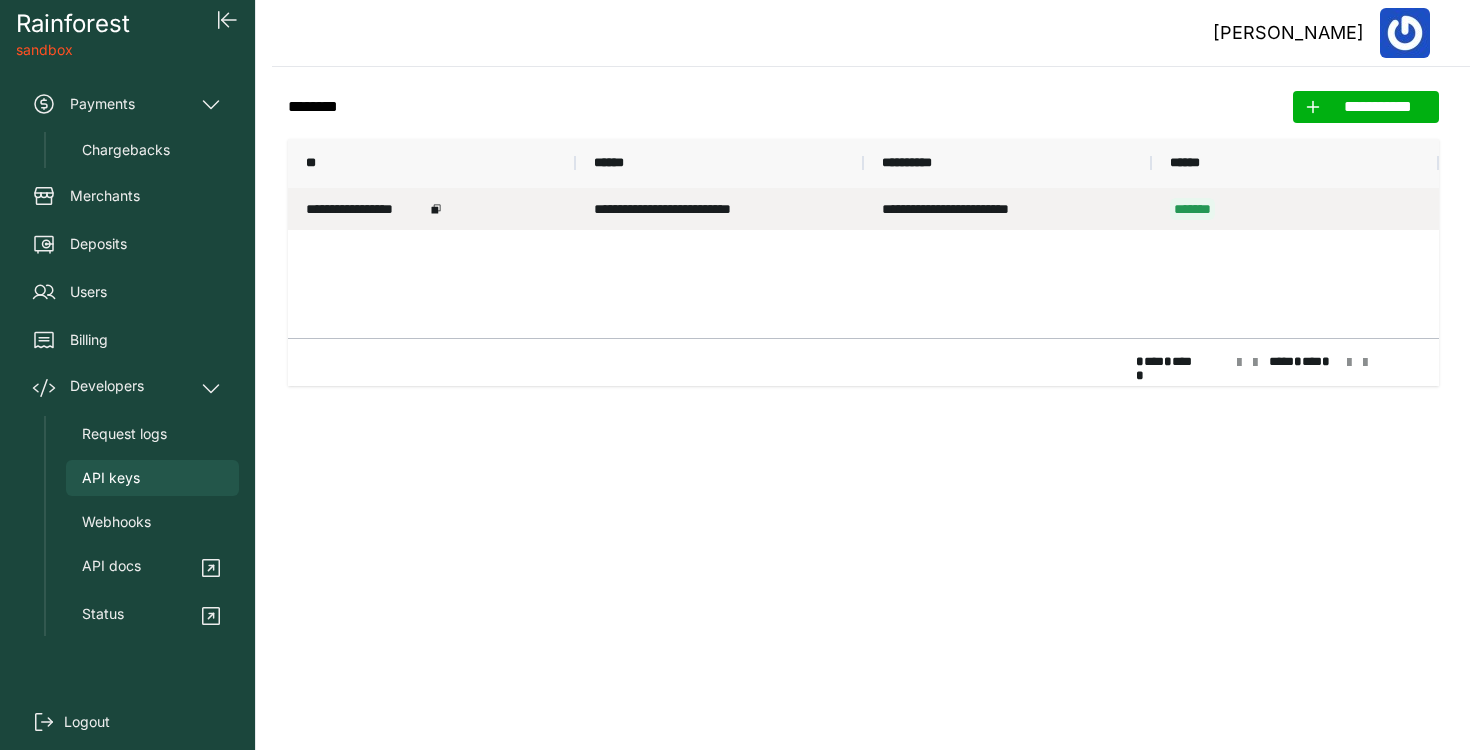 click on "**********" at bounding box center (1008, 209) 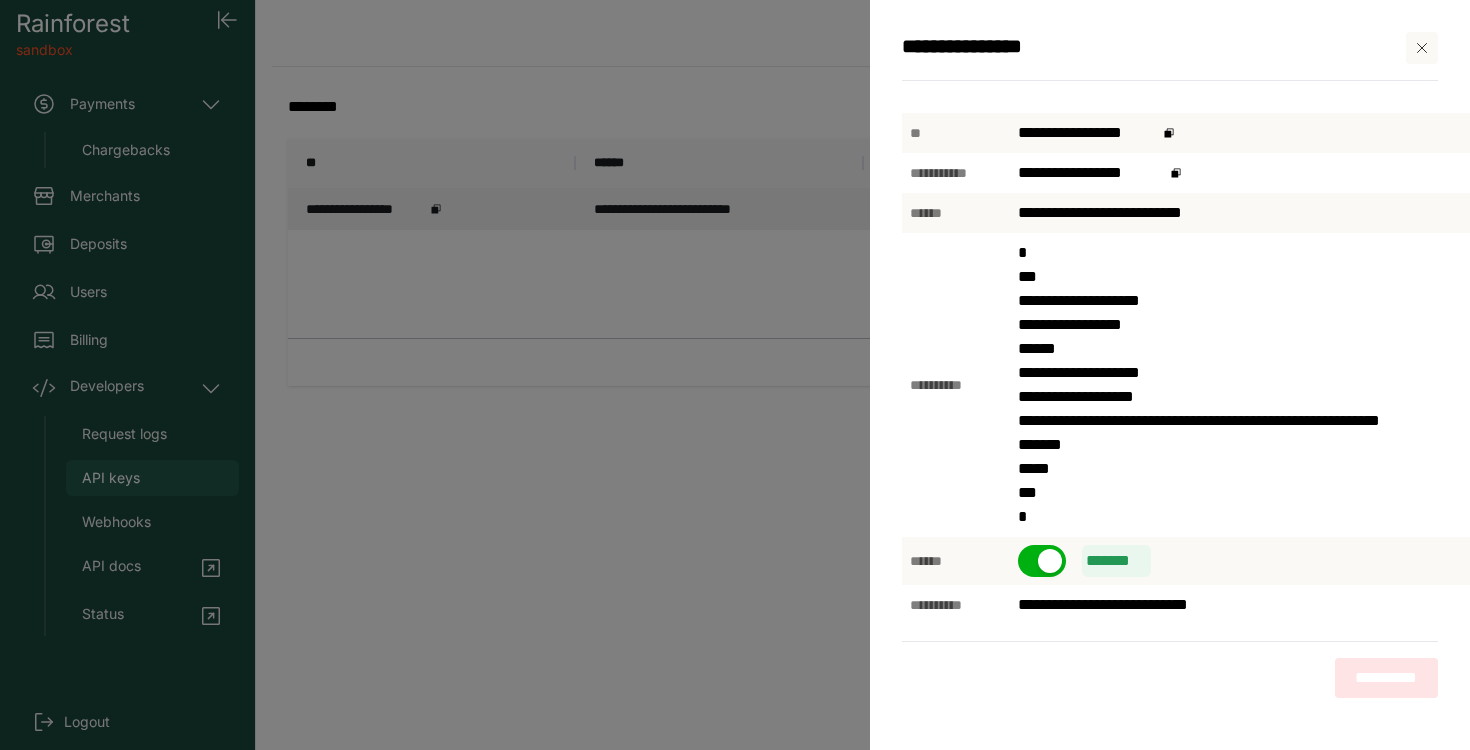 click on "**********" at bounding box center [1307, 213] 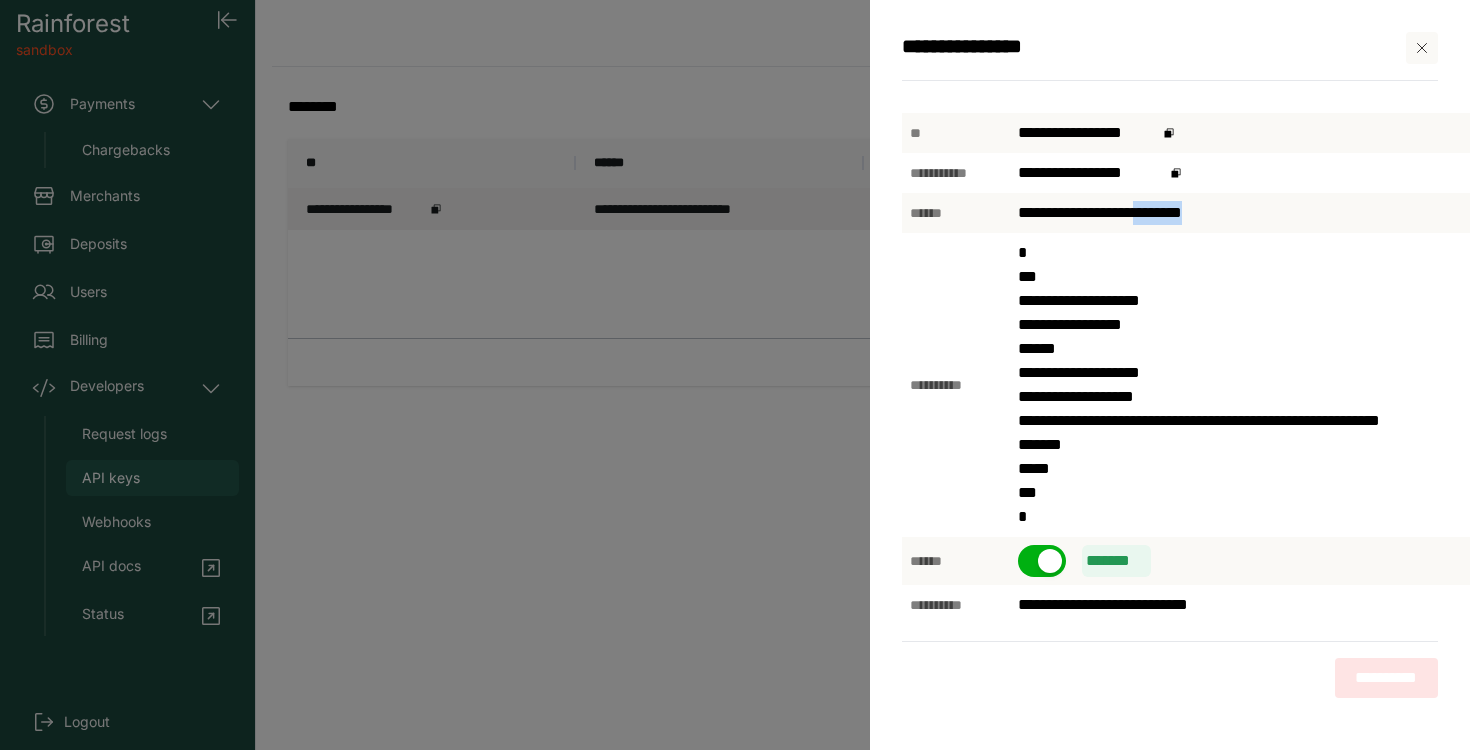 click on "**********" at bounding box center [1307, 213] 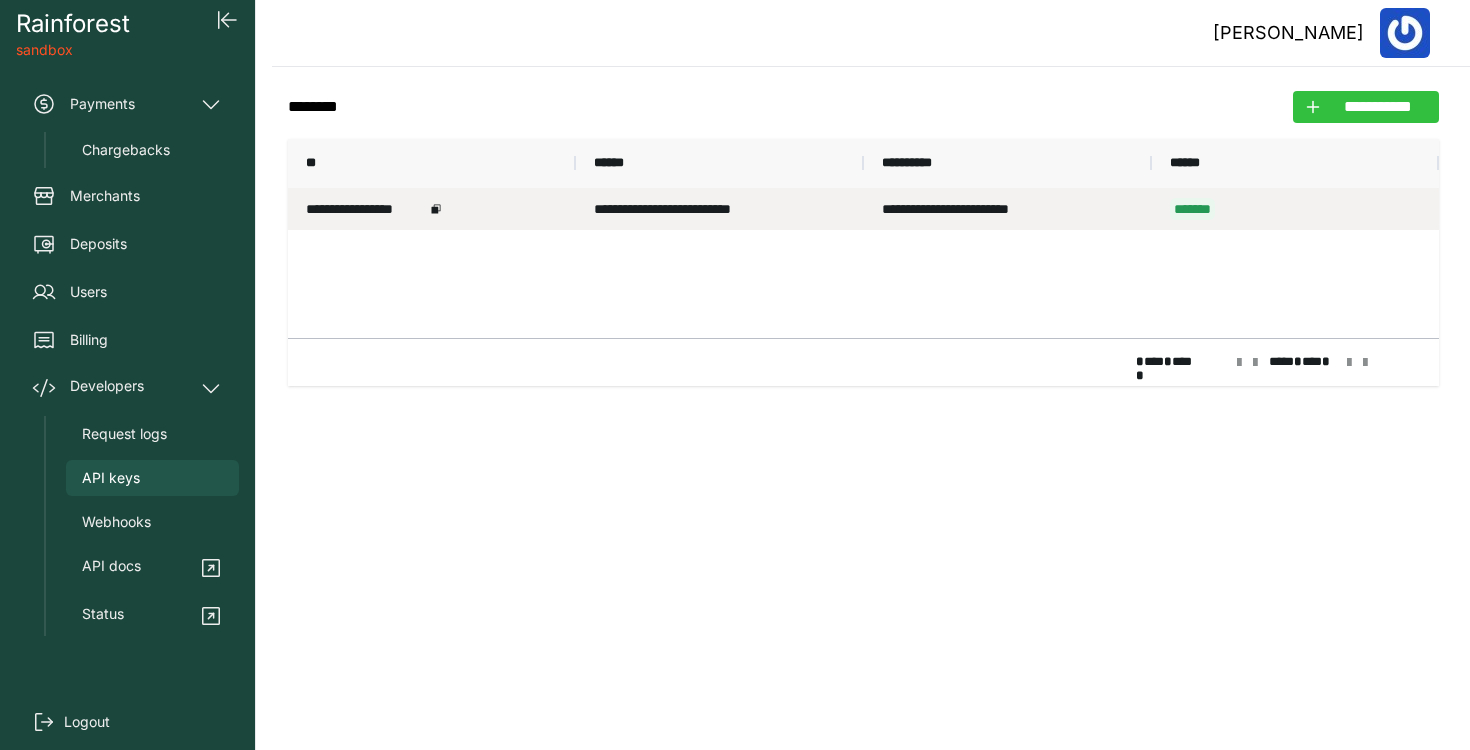 click on "**********" at bounding box center [1378, 107] 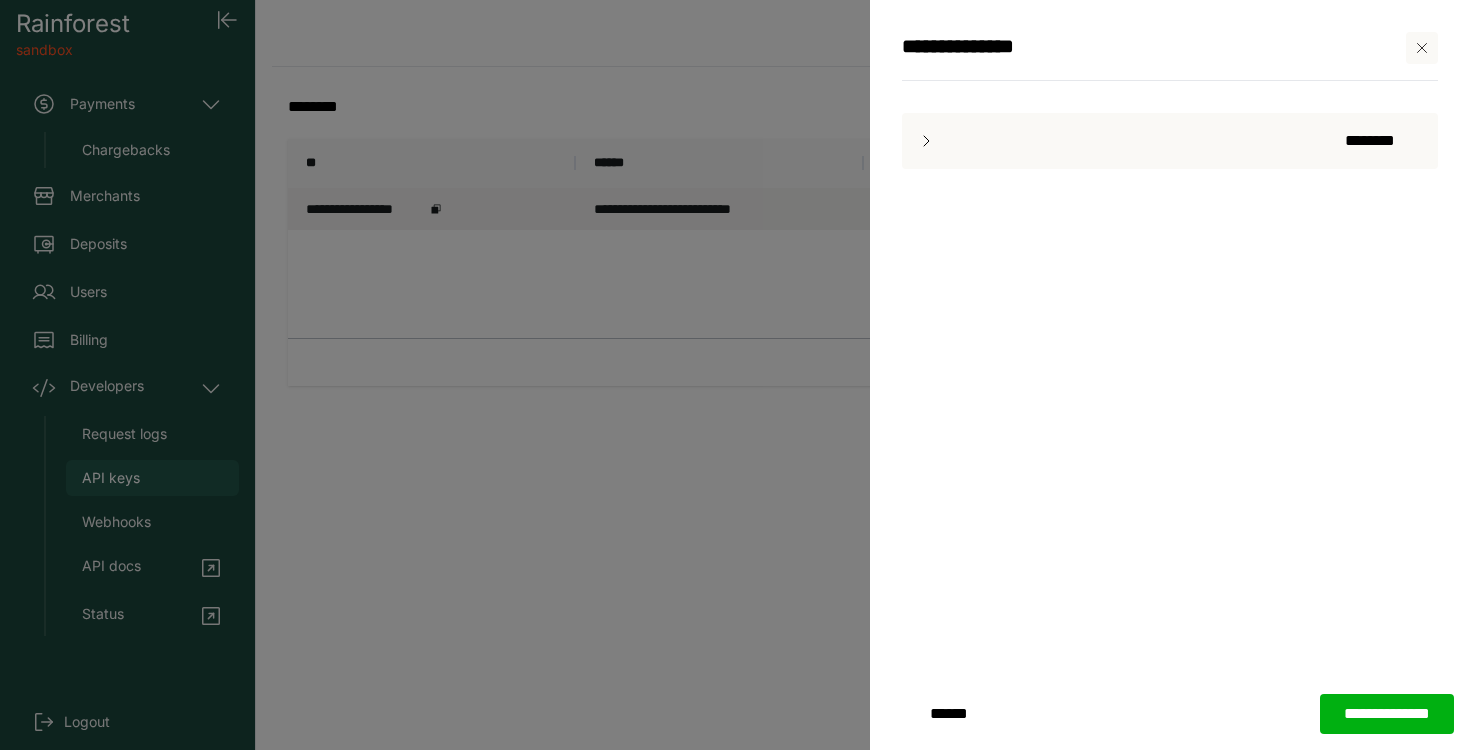 drag, startPoint x: 1087, startPoint y: 153, endPoint x: 950, endPoint y: 142, distance: 137.4409 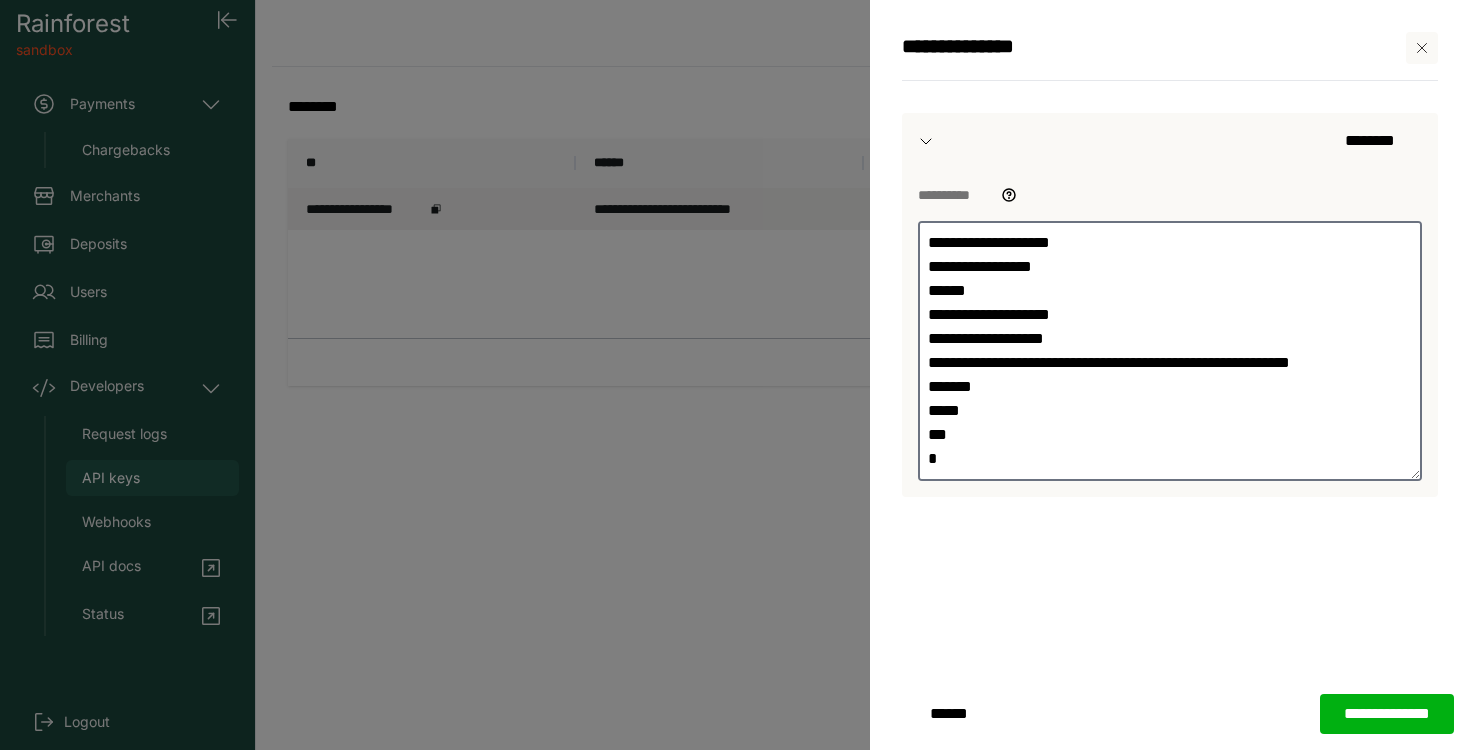 scroll, scrollTop: 72, scrollLeft: 0, axis: vertical 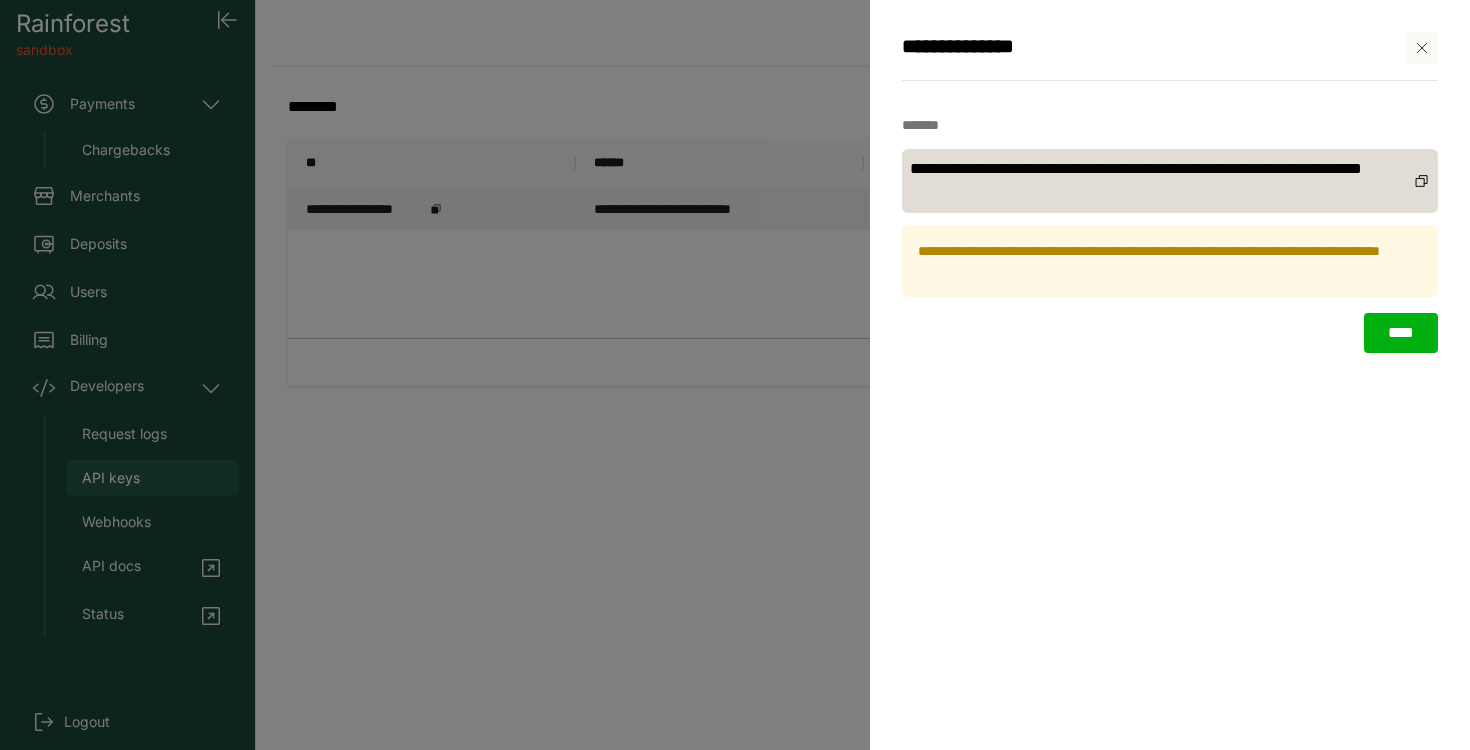 click on "**********" at bounding box center (1170, 375) 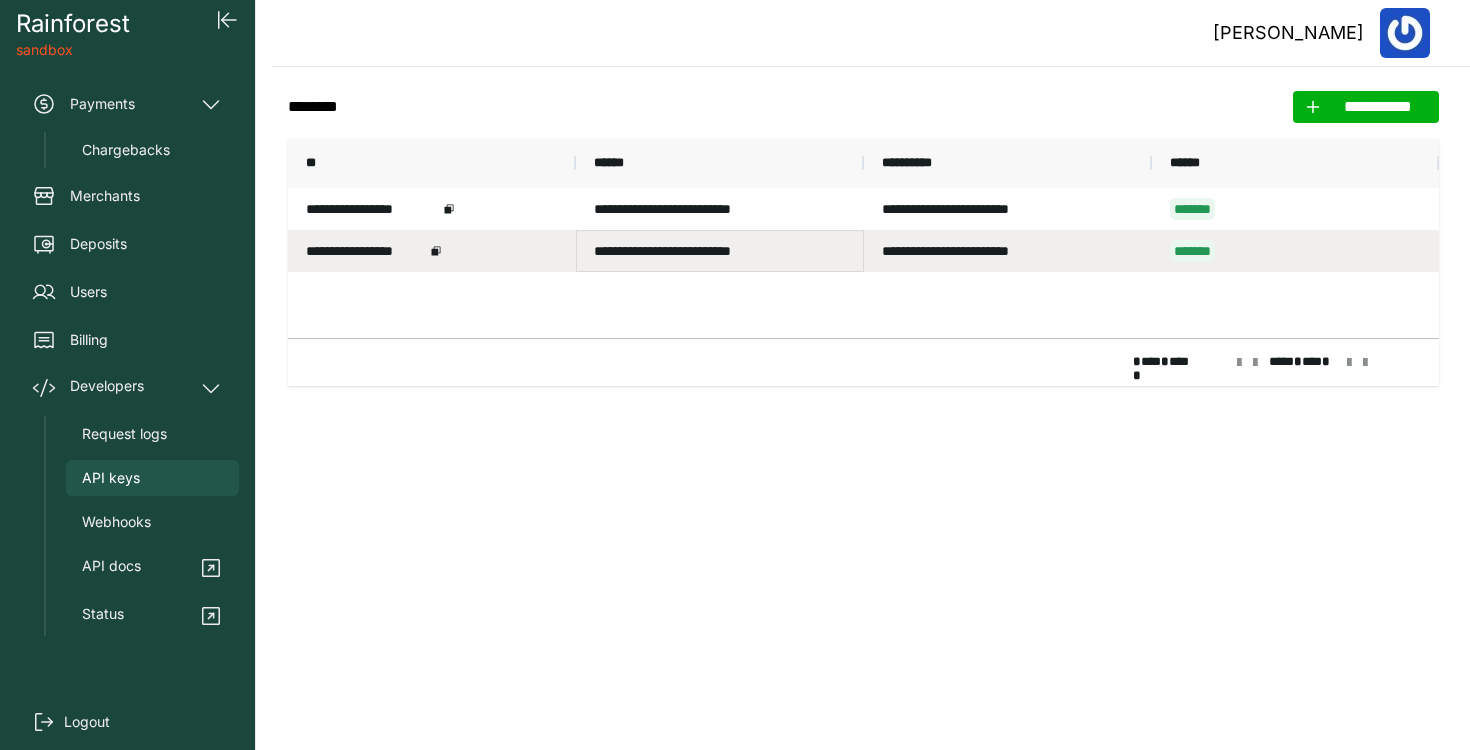 click on "**********" at bounding box center [720, 251] 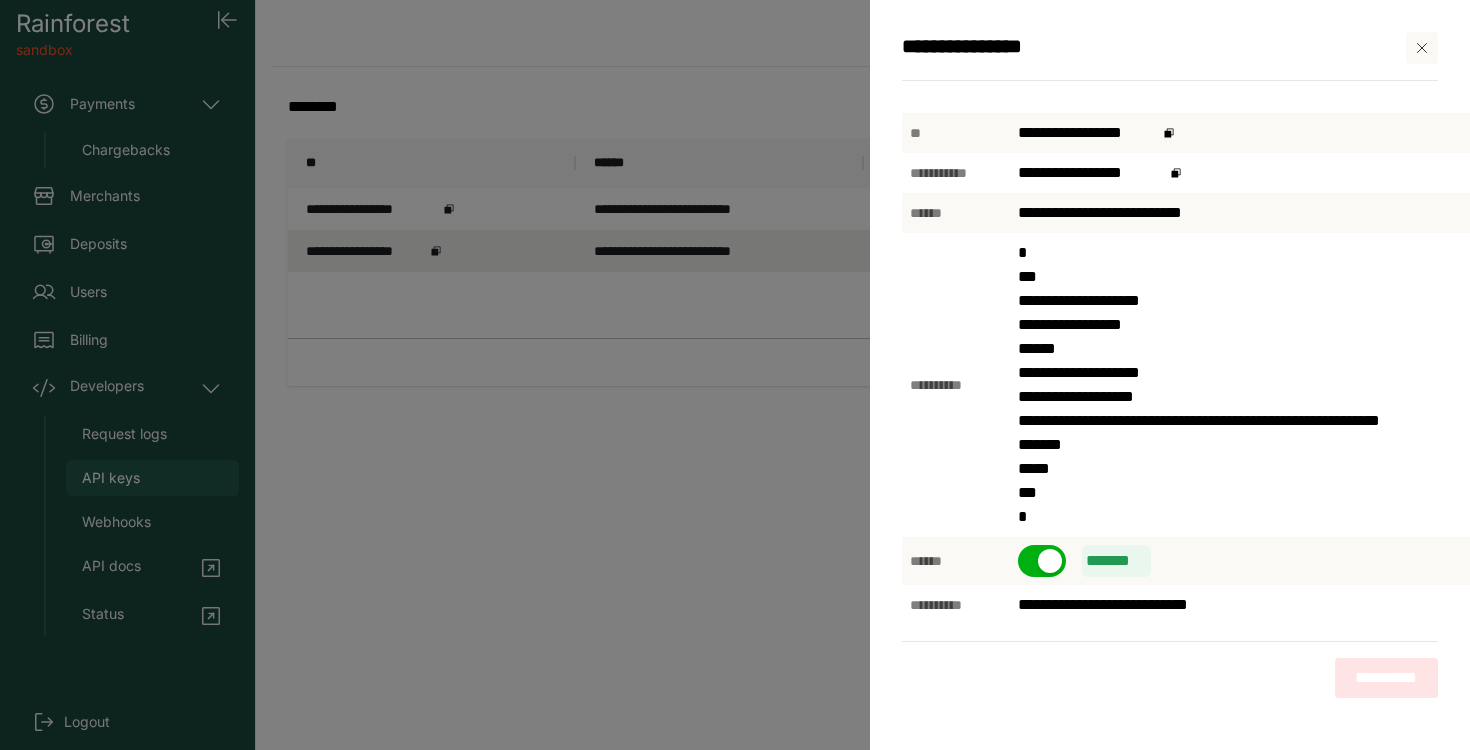 click on "**********" at bounding box center (735, 375) 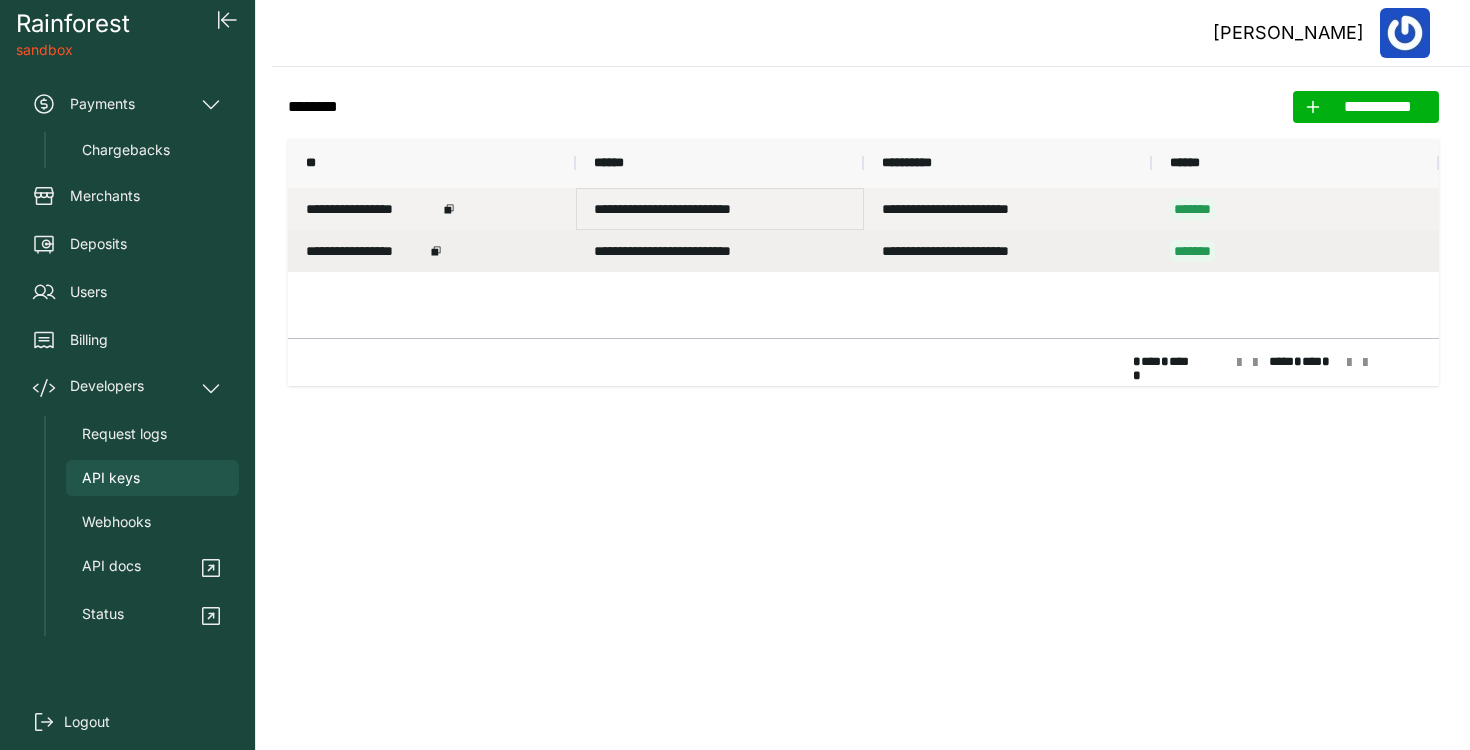 click on "**********" at bounding box center [720, 209] 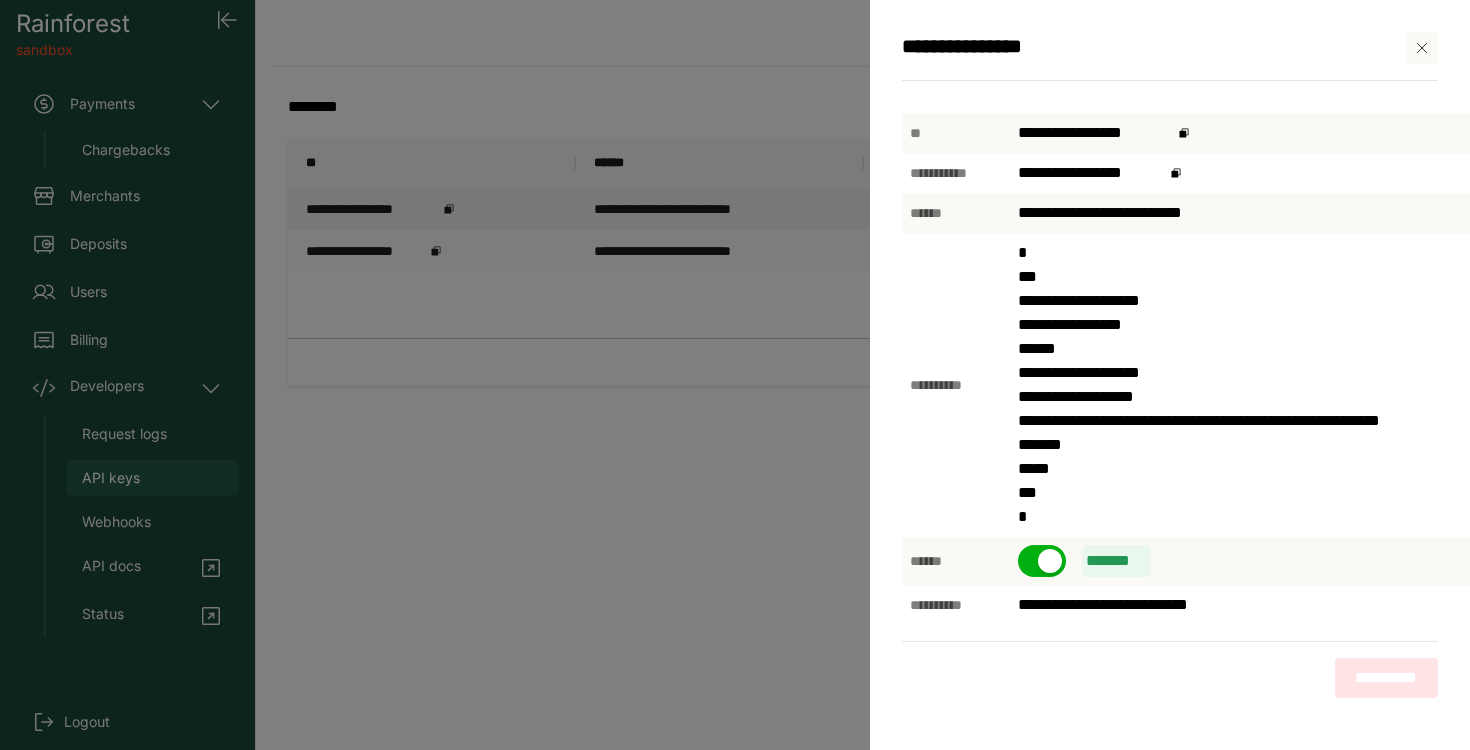 click at bounding box center [1042, 561] 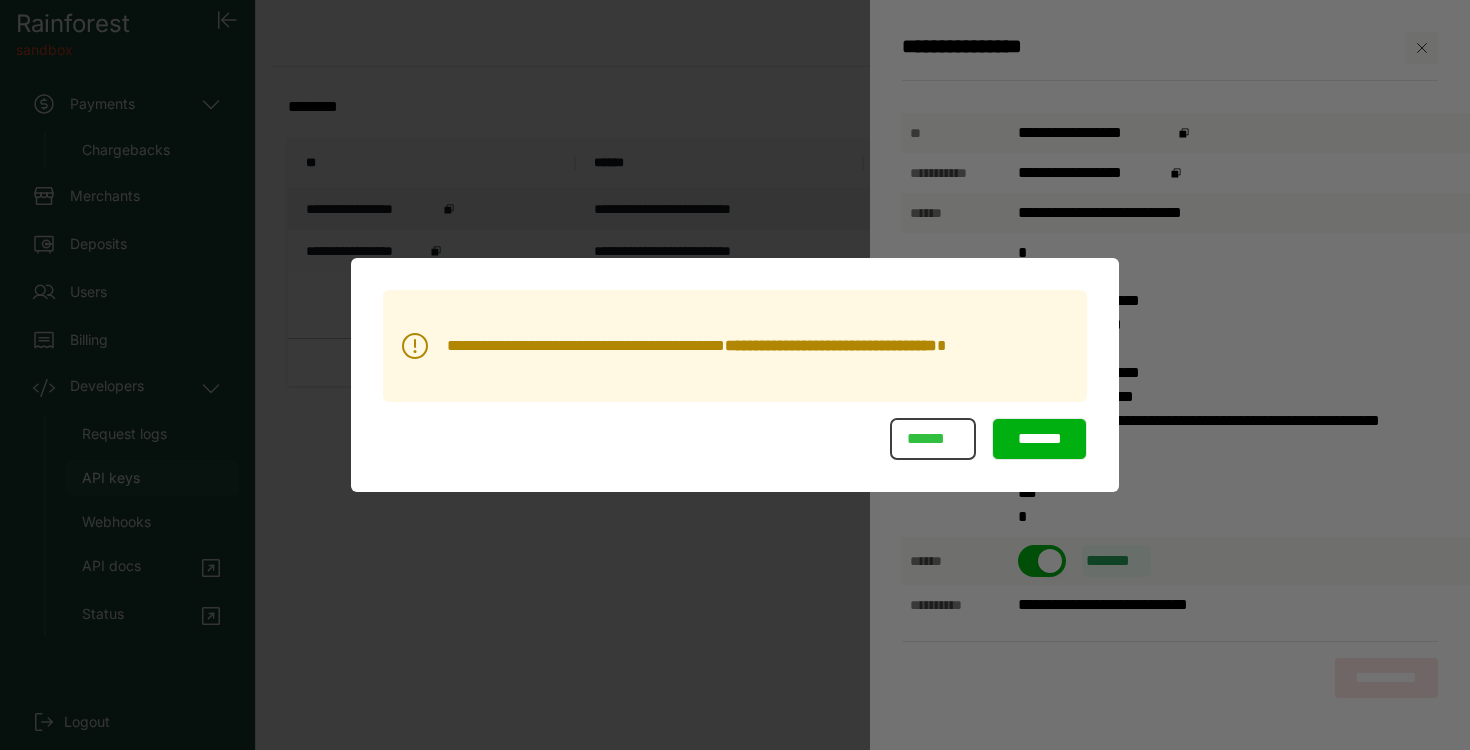 click on "******" 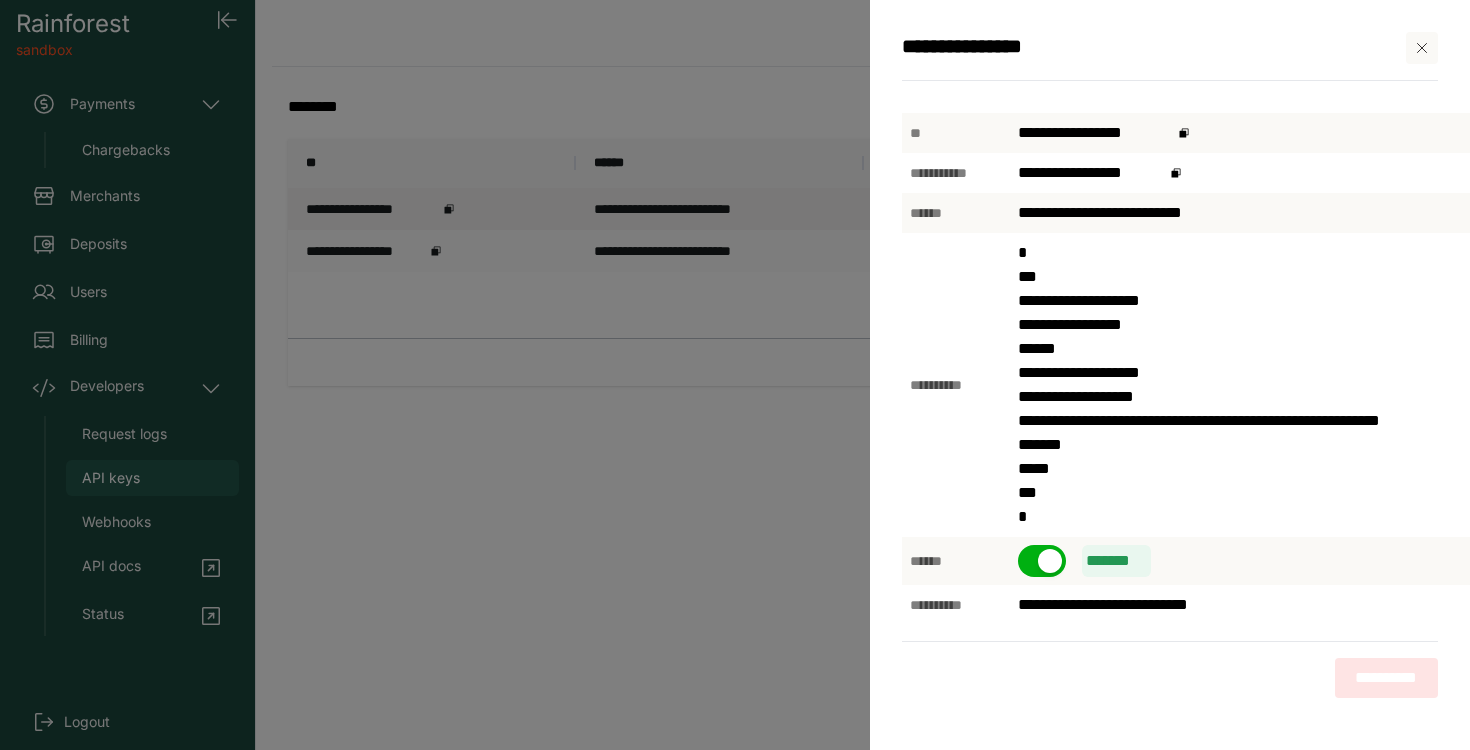 click on "**********" at bounding box center (1307, 133) 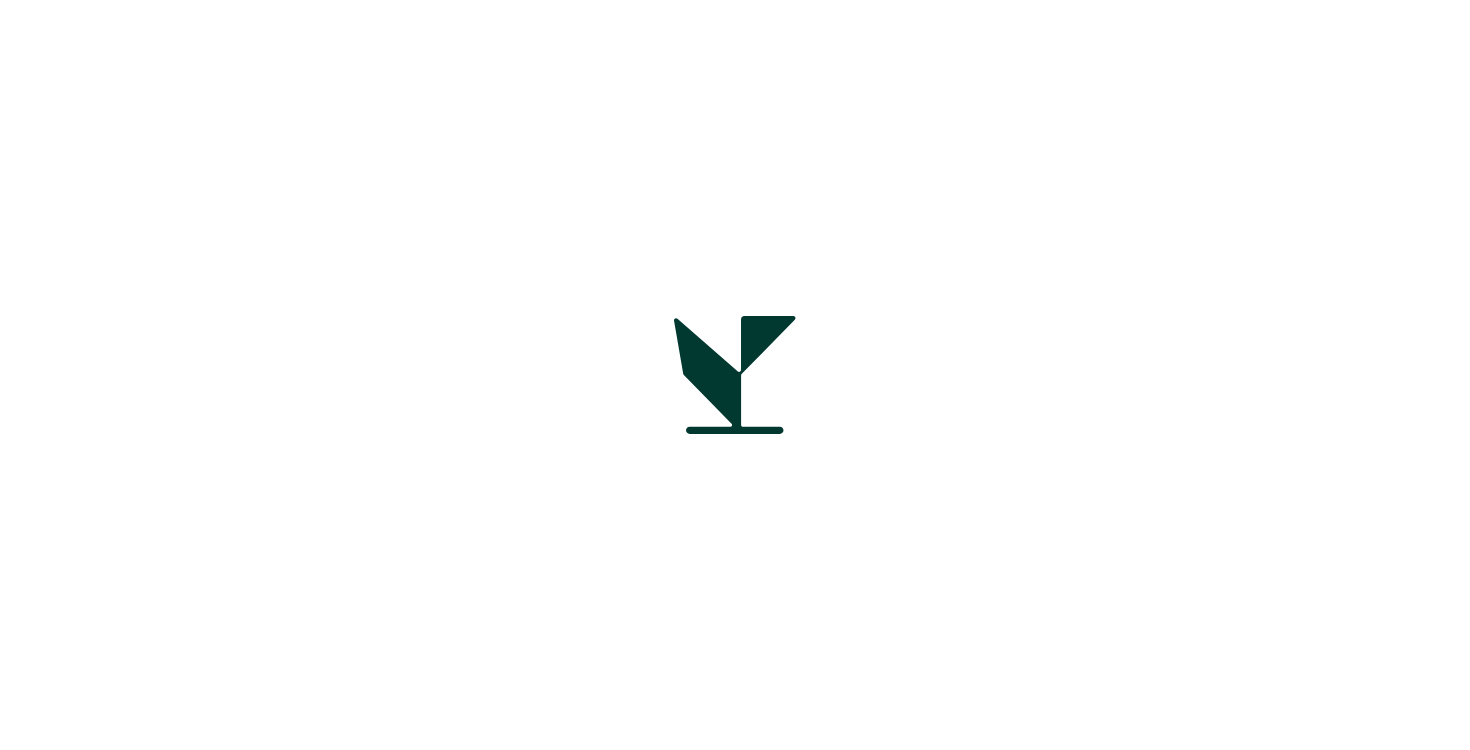 scroll, scrollTop: 0, scrollLeft: 0, axis: both 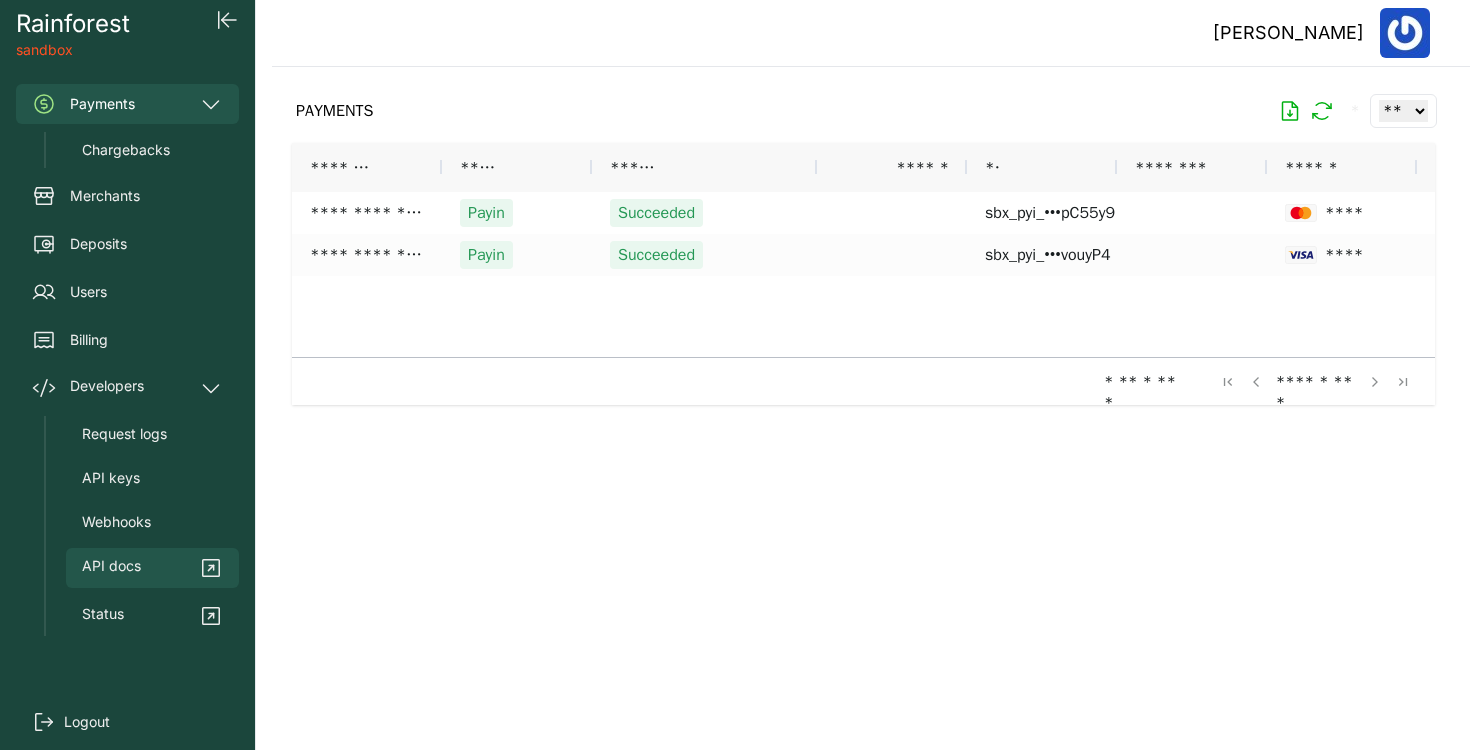 click on "API docs" at bounding box center (152, 568) 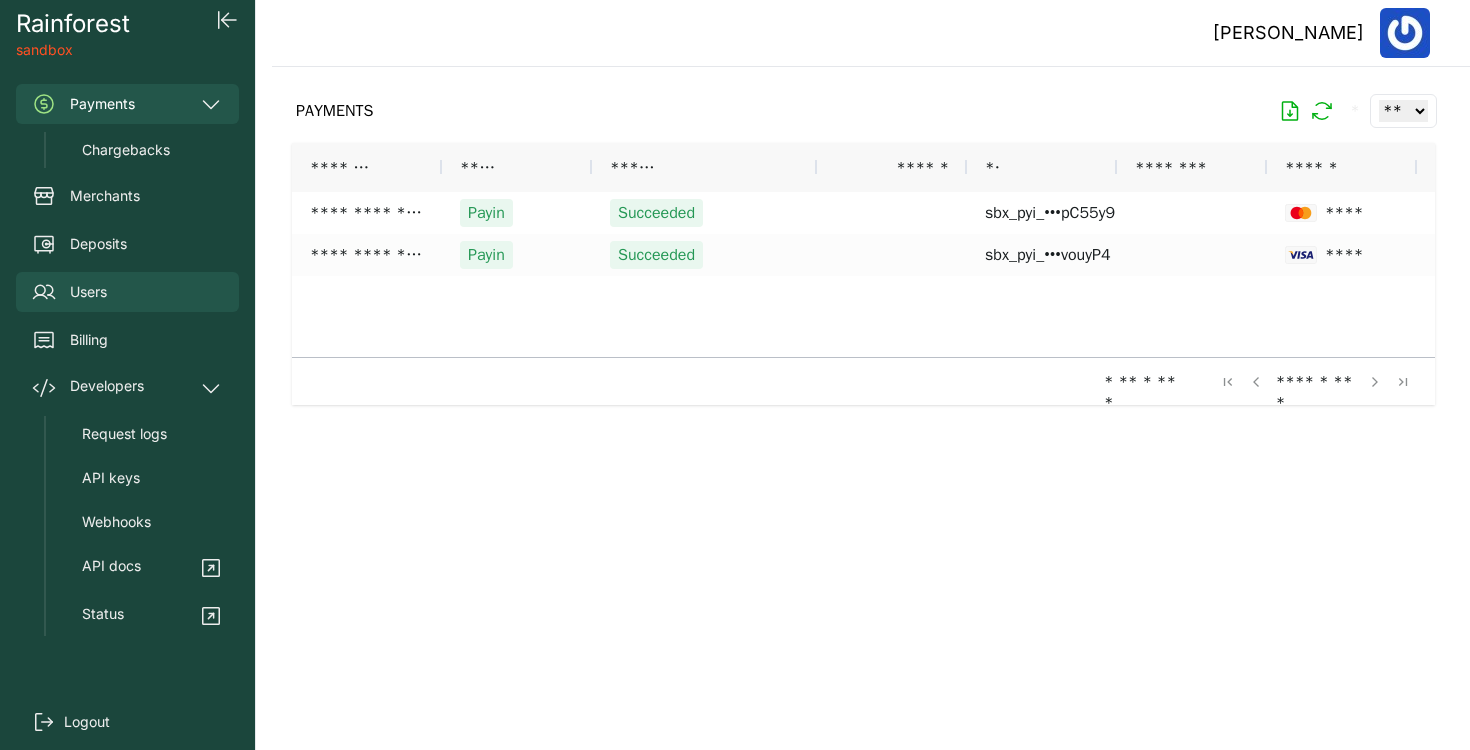 click on "Users" at bounding box center (127, 292) 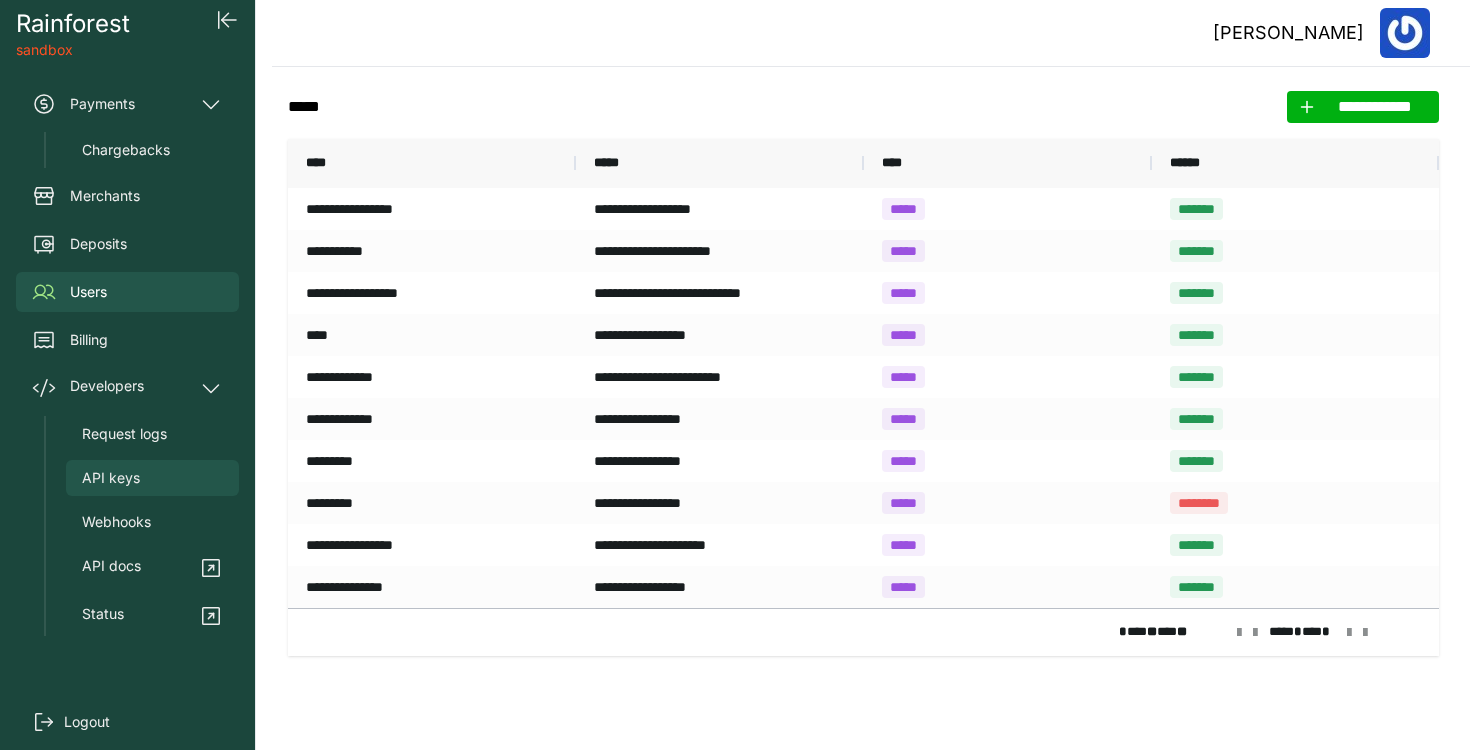 click on "API keys" at bounding box center [152, 478] 